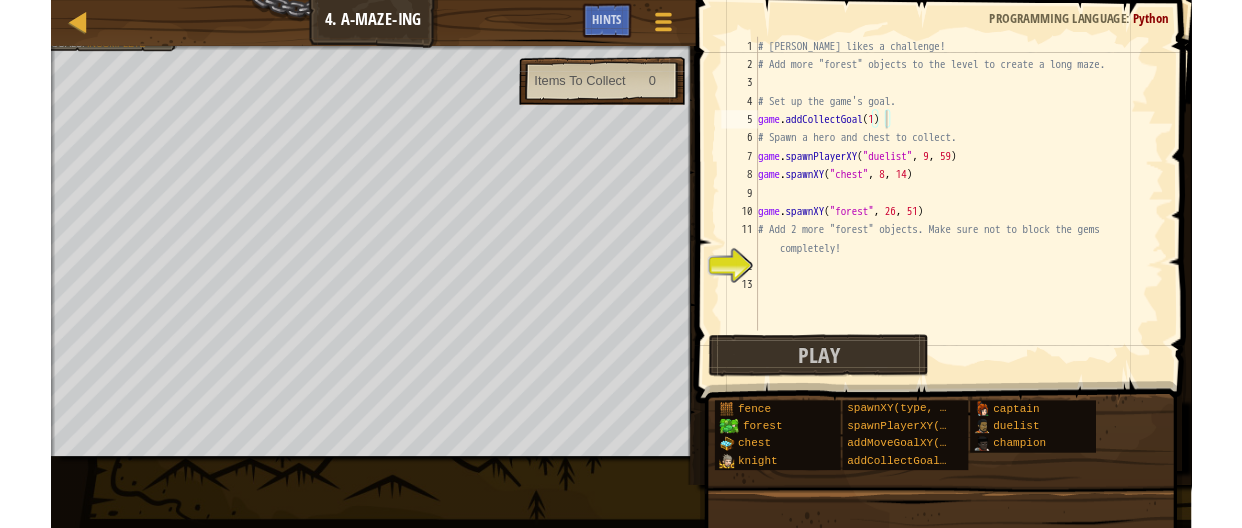 scroll, scrollTop: 0, scrollLeft: 0, axis: both 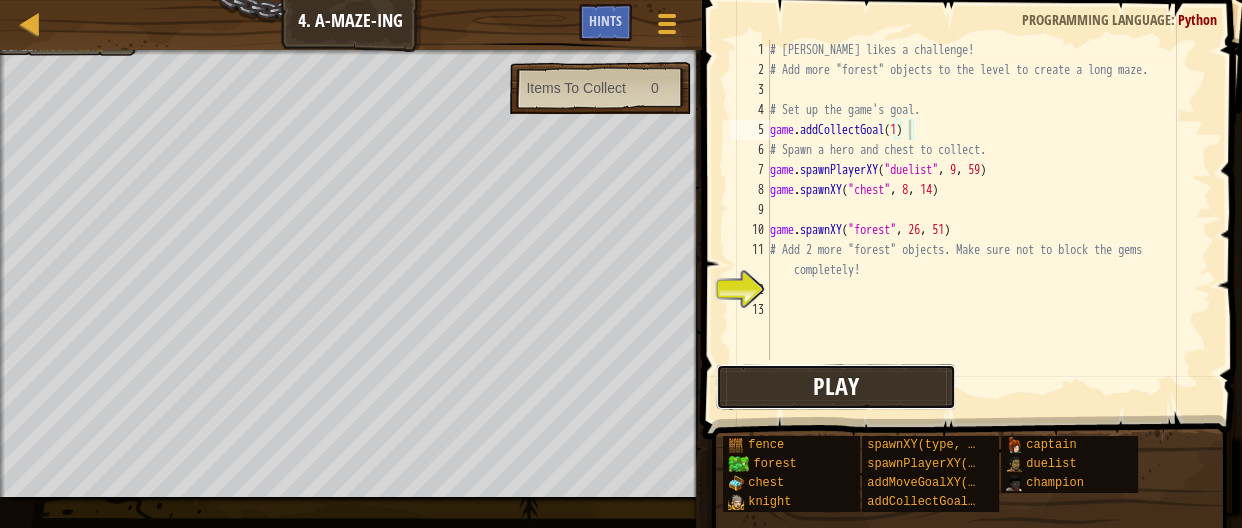 click on "Play" at bounding box center (836, 387) 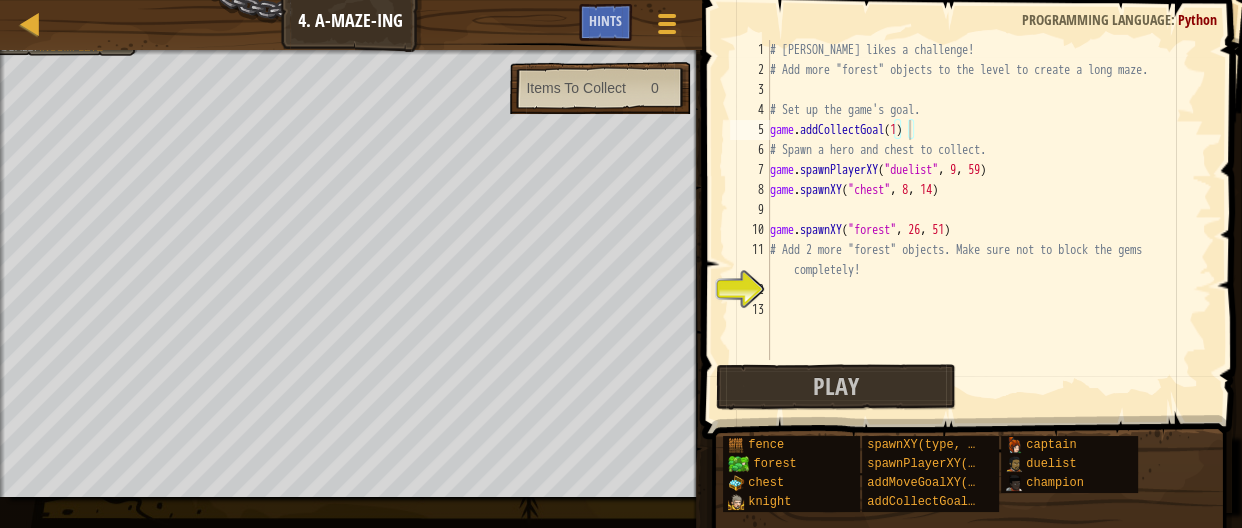 click on "Play Done" at bounding box center (966, 387) 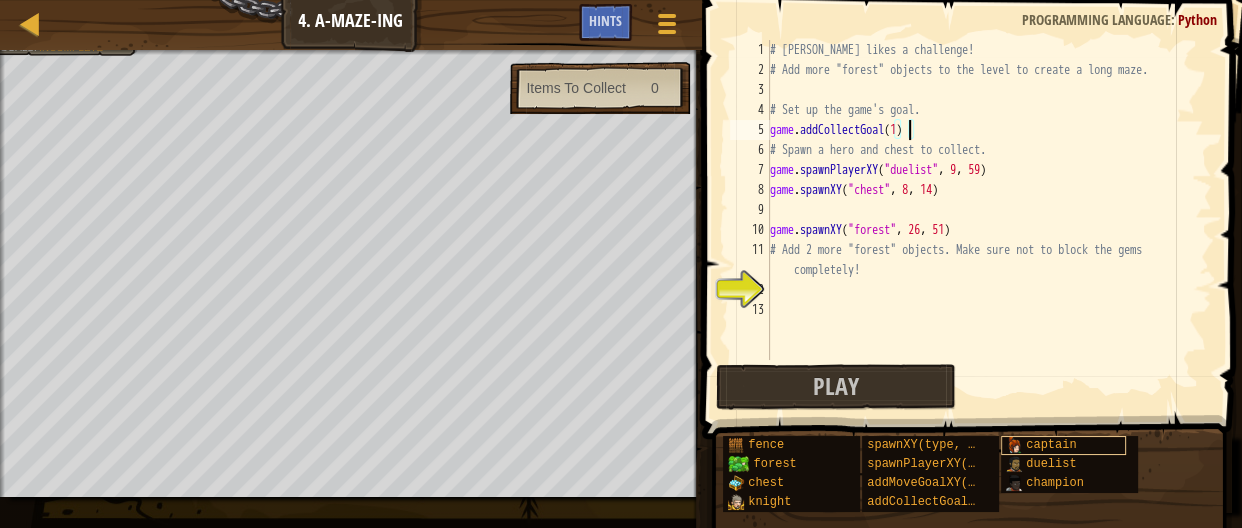 drag, startPoint x: 1032, startPoint y: 363, endPoint x: 1043, endPoint y: 438, distance: 75.802376 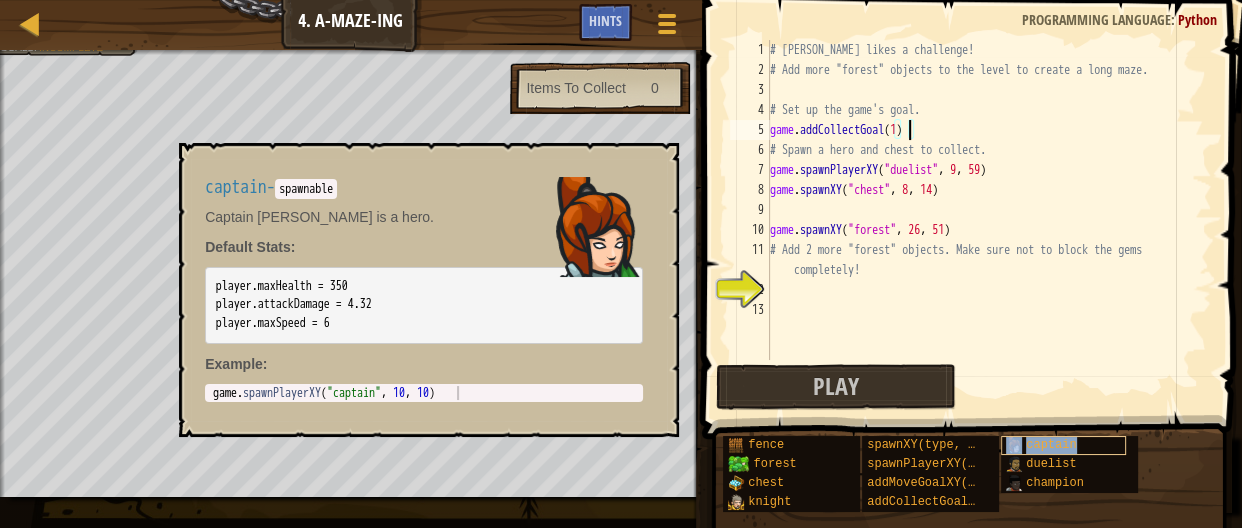 click on "captain" at bounding box center [1051, 445] 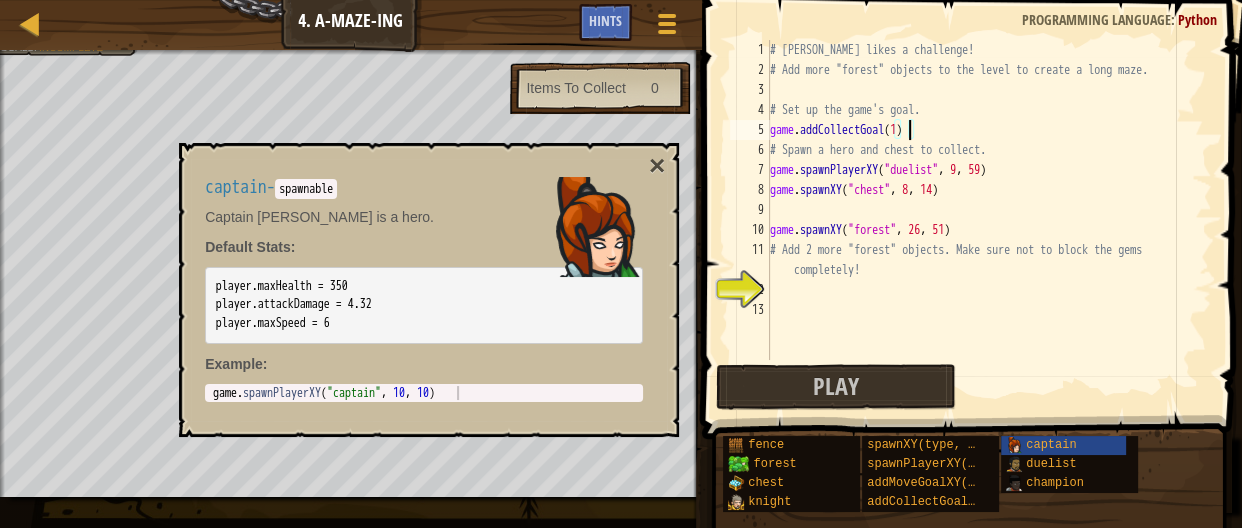 click on "Hints game.addCollectGoal(1) 1 2 3 4 5 6 7 8 9 10 11 12 13 # [PERSON_NAME] likes a challenge! # Add more "forest" objects to the level to create a long maze. # Set up the game's goal. game . addCollectGoal ( 1 ) # Spawn a hero and chest to collect. game . spawnPlayerXY ( "duelist" ,   9 ,   59 ) game . spawnXY ( "chest" ,   8 ,   14 ) game . spawnXY ( "forest" ,   26 ,   51 ) # Add 2 more "forest" objects. Make sure not to block the gems       completely!     הההההההההההההההההההההההההההההההההההההההההההההההההההההההההההההההההההההההההההההההההההההההההההההההההההההההההההההההההההההההההההההההההההההההההההההההההההההההההההההההההההההההההההההההההההההההההההההההההההההההההההההההההההההההההההההההההההההההההההההההההההההההההההההההה Code Saved Programming language : Python Play" at bounding box center (969, 259) 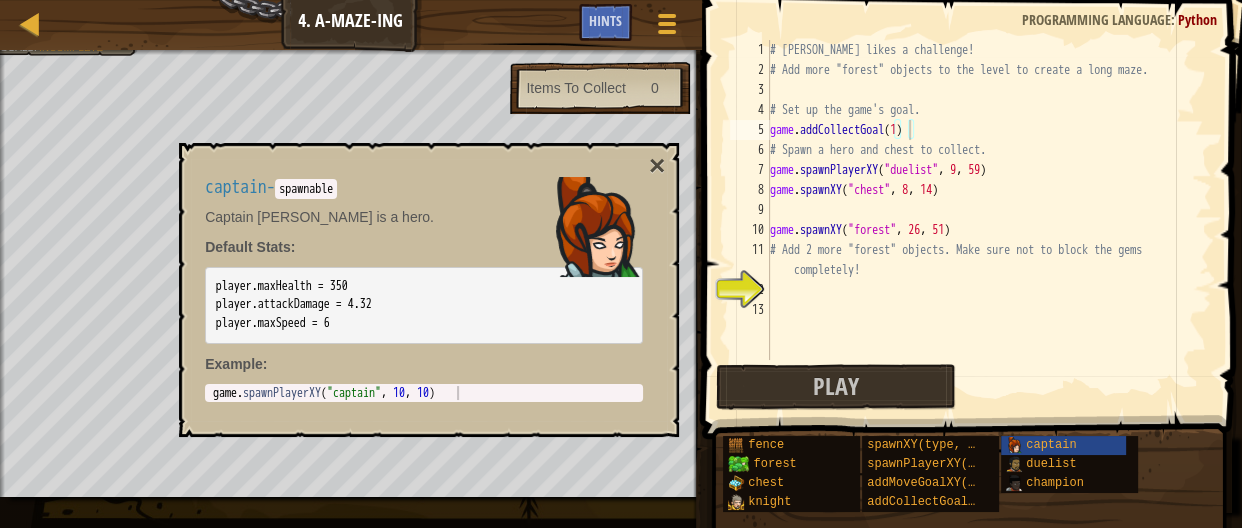 click on "Play Done" at bounding box center (966, 387) 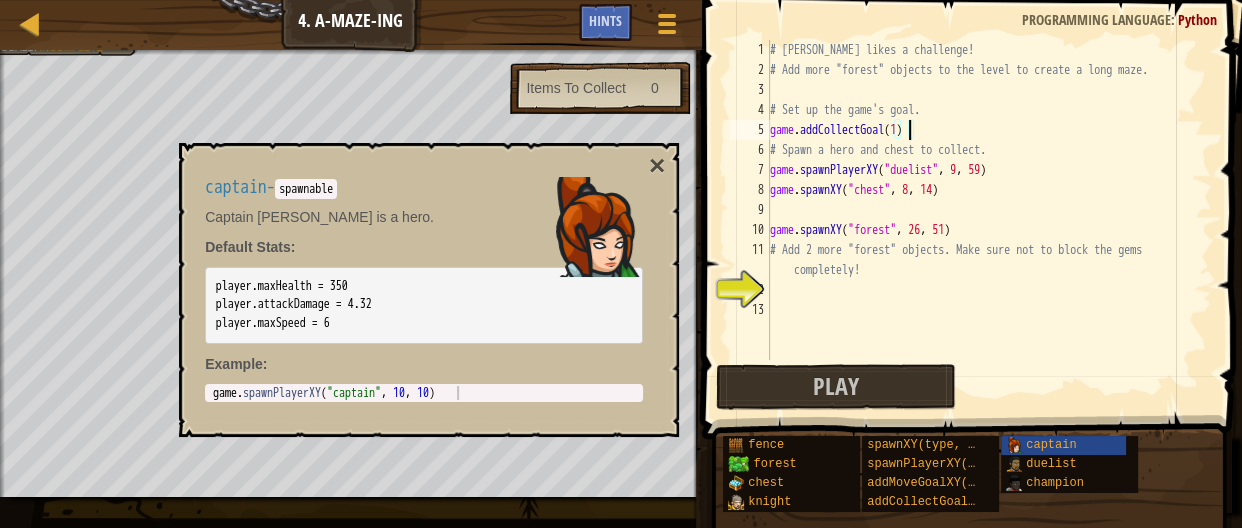 click on "Play Done" at bounding box center (966, 387) 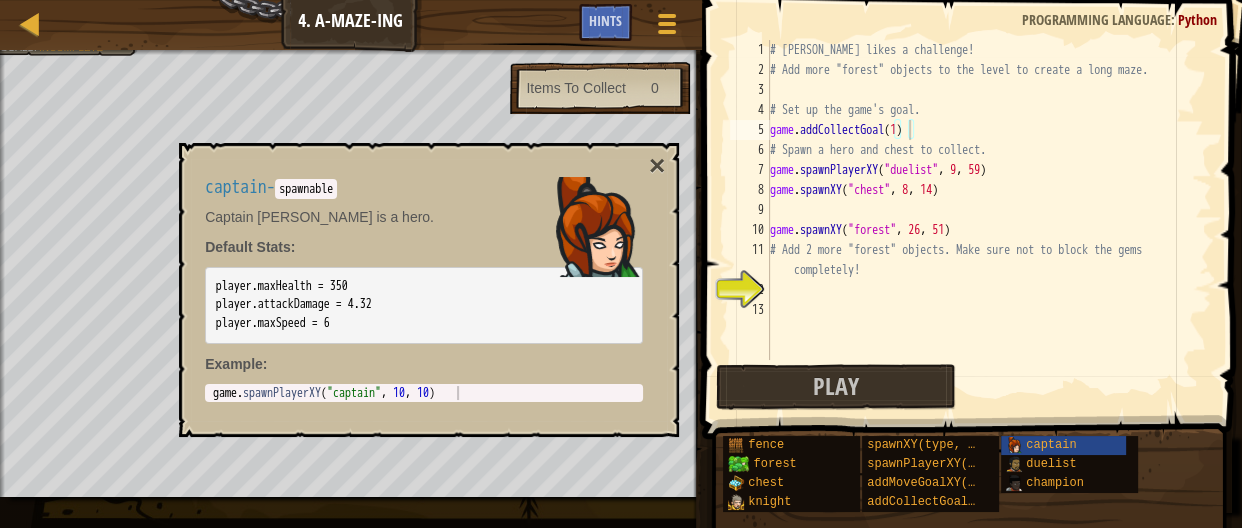 click on "Play Done" at bounding box center [966, 387] 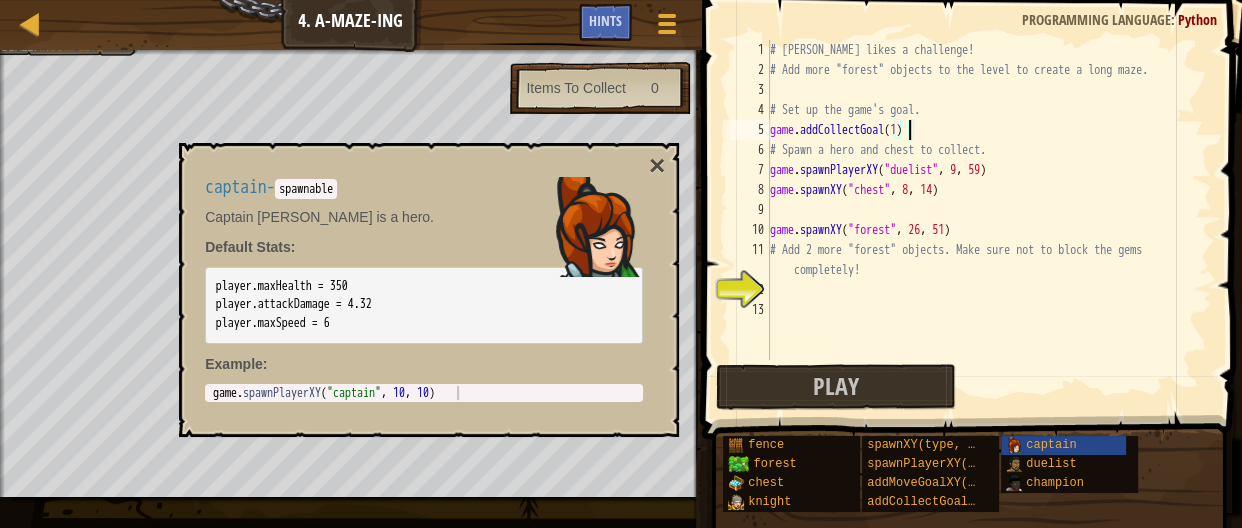 type on "# Add 2 more "forest" objects. Make sure not to block the gems completely!" 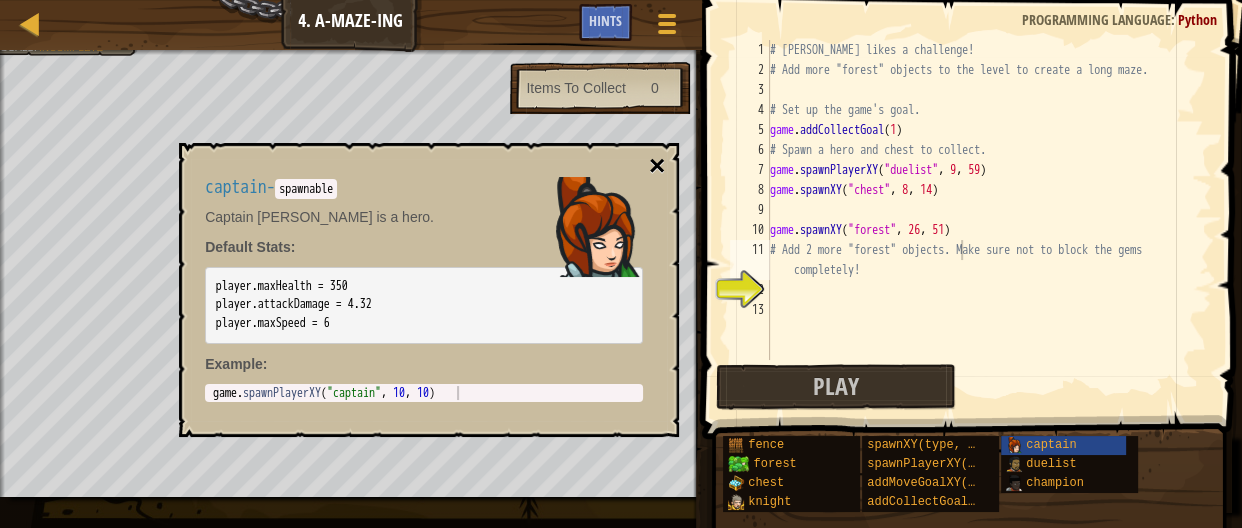 click on "×" at bounding box center [657, 166] 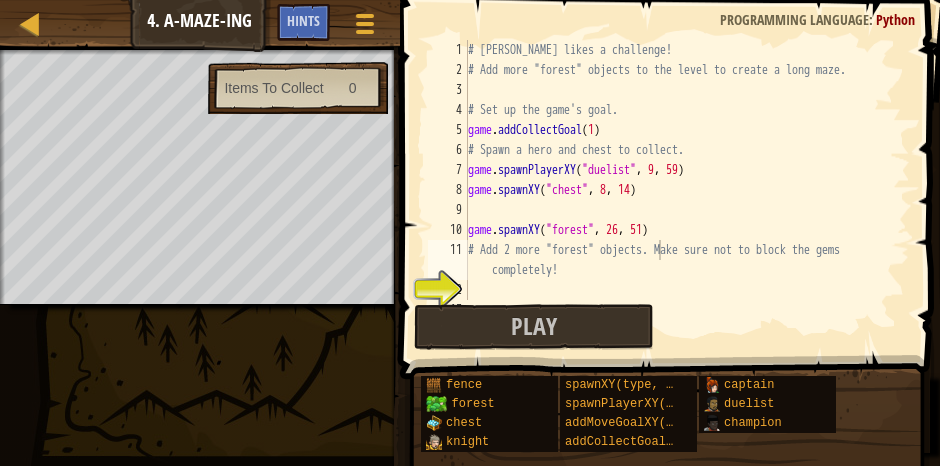 click on "Map Game Development 1 4. A-maze-ing Game Menu Done Hints 1     הההההההההההההההההההההההההההההההההההההההההההההההההההההההההההההההההההההההההההההההההההההההההההההההההההההההההההההההההההההההההההההההההההההההההההההההההההההההההההההההההההההההההההההההההההההההההההההההההההההההההההההההההההההההההההההההההההההההההההההההההההההההההההההההה XXXXXXXXXXXXXXXXXXXXXXXXXXXXXXXXXXXXXXXXXXXXXXXXXXXXXXXXXXXXXXXXXXXXXXXXXXXXXXXXXXXXXXXXXXXXXXXXXXXXXXXXXXXXXXXXXXXXXXXXXXXXXXXXXXXXXXXXXXXXXXXXXXXXXXXXXXXXXXXXXXXXXXXXXXXXXXXXXXXXXXXXXXXXXXXXXXXXXXXXXXXXXXXXXXXXXXXXXXXXXXXXXXXXXXXXXXXXXXXXXXXXXXXXXXXXXXXX Solution × Hints # Add 2 more "forest" objects. Make sure not to block the gems completely! 1 2 3 4 5 6 7 8 9 10 11 12 13 # [PERSON_NAME] likes a challenge! # Set up the game's goal. game . (" at bounding box center (470, 0) 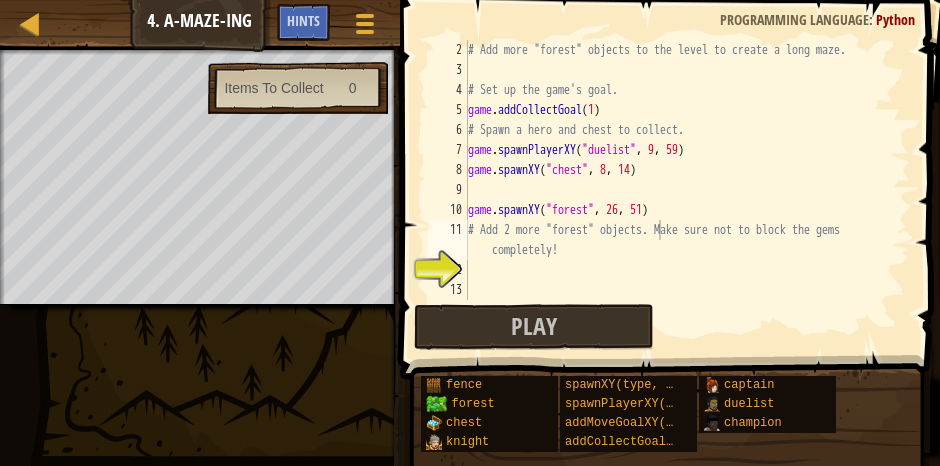 scroll, scrollTop: 20, scrollLeft: 0, axis: vertical 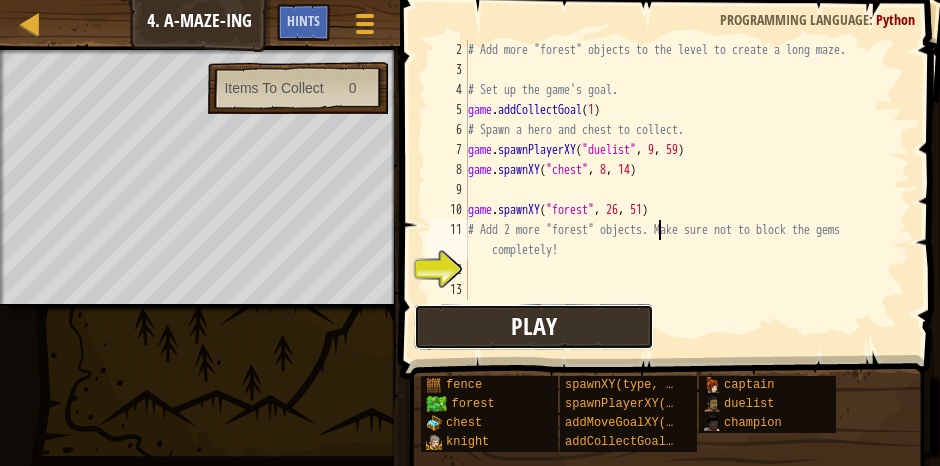 click on "Play" at bounding box center [534, 326] 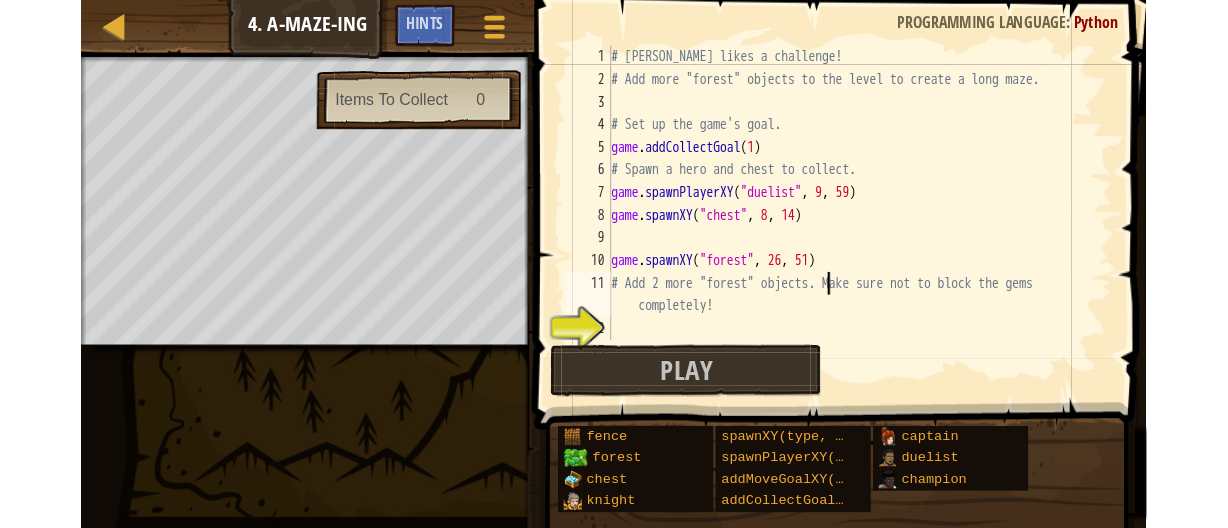 scroll, scrollTop: 20, scrollLeft: 0, axis: vertical 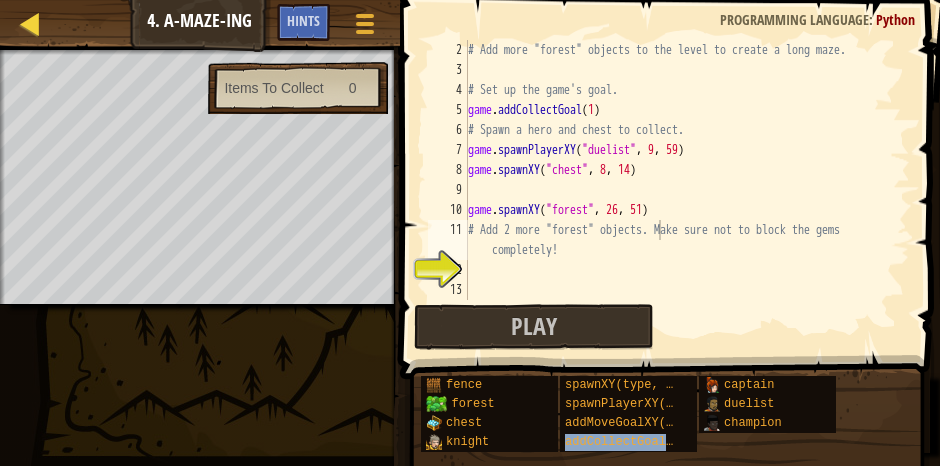 click on "# Add more "forest" objects to the level to create a long maze. # Set up the game's goal. game . addCollectGoal ( 1 ) # Spawn a hero and chest to collect. game . spawnPlayerXY ( "duelist" ,   9 ,   59 ) game . spawnXY ( "chest" ,   8 ,   14 ) game . spawnXY ( "forest" ,   26 ,   51 ) # Add 2 more "forest" objects. Make sure not to block the gems       completely!" at bounding box center (680, 190) 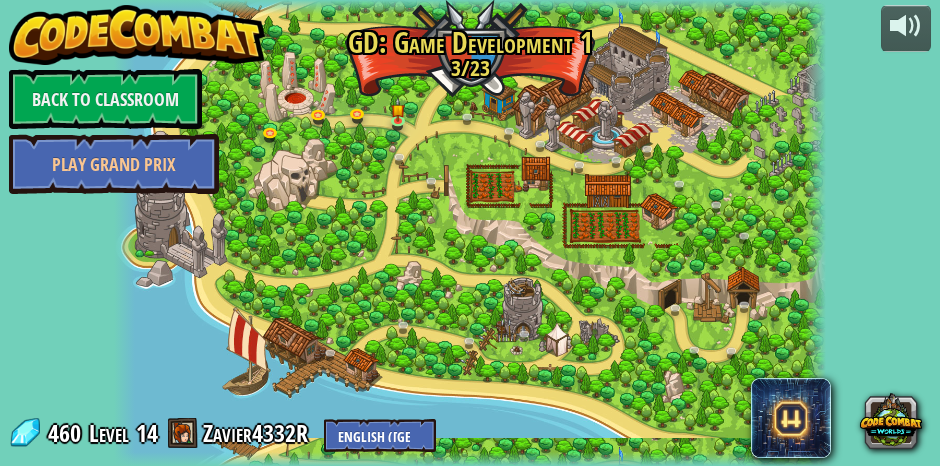 drag, startPoint x: 42, startPoint y: 43, endPoint x: 359, endPoint y: 262, distance: 385.29208 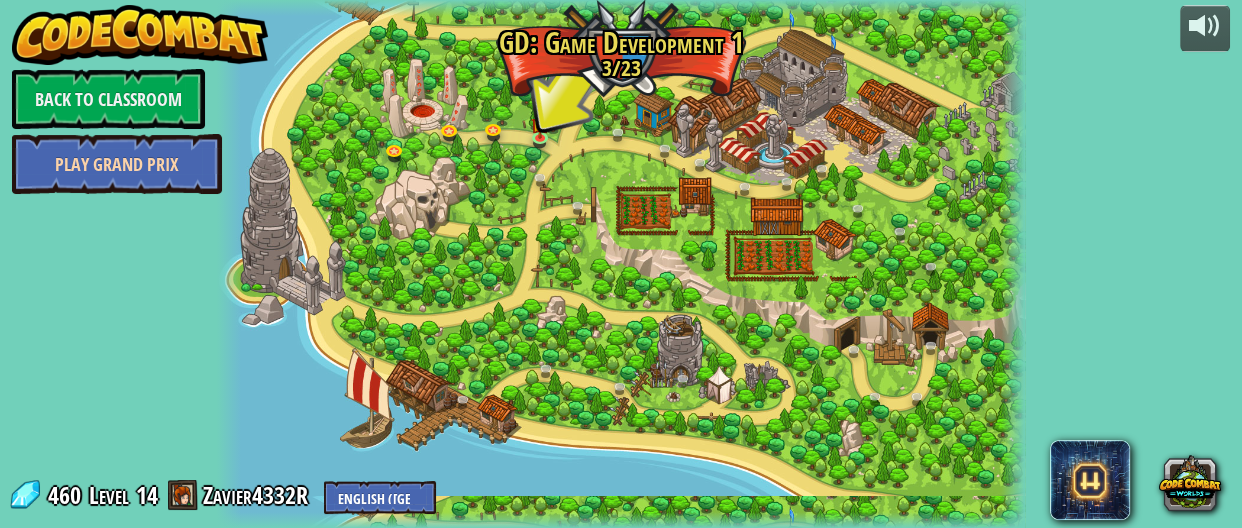 click on "Play Grand Prix" at bounding box center (117, 164) 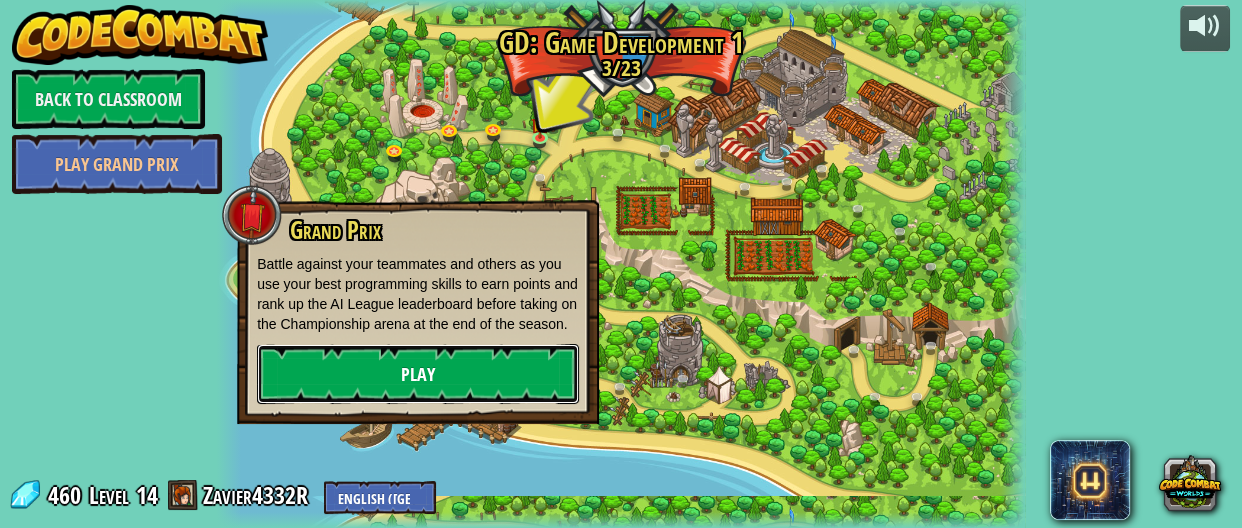 click on "Play" at bounding box center [418, 374] 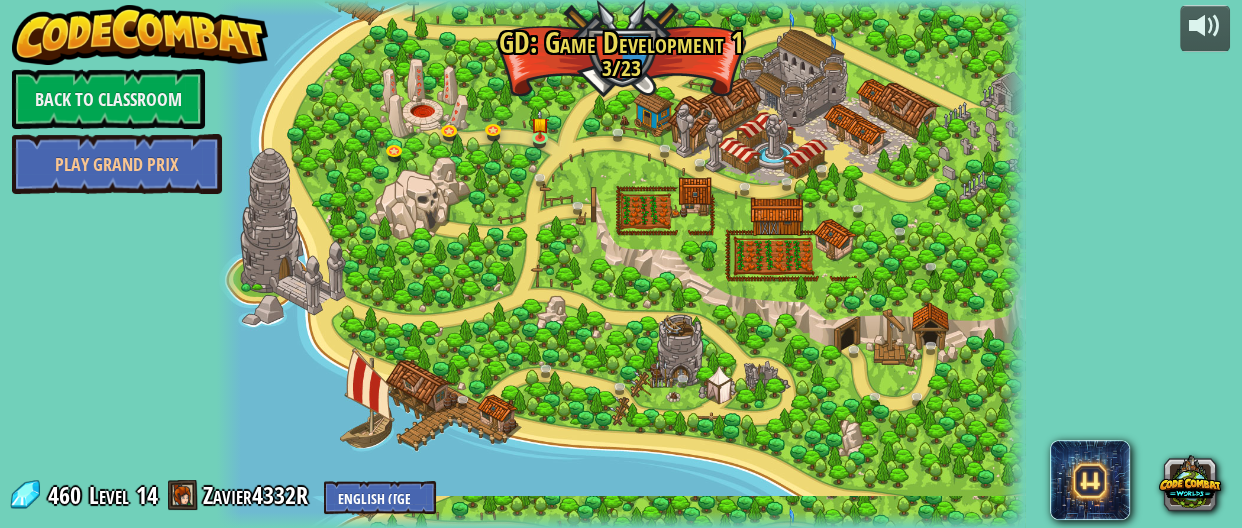 click on "Back to Classroom" at bounding box center (108, 99) 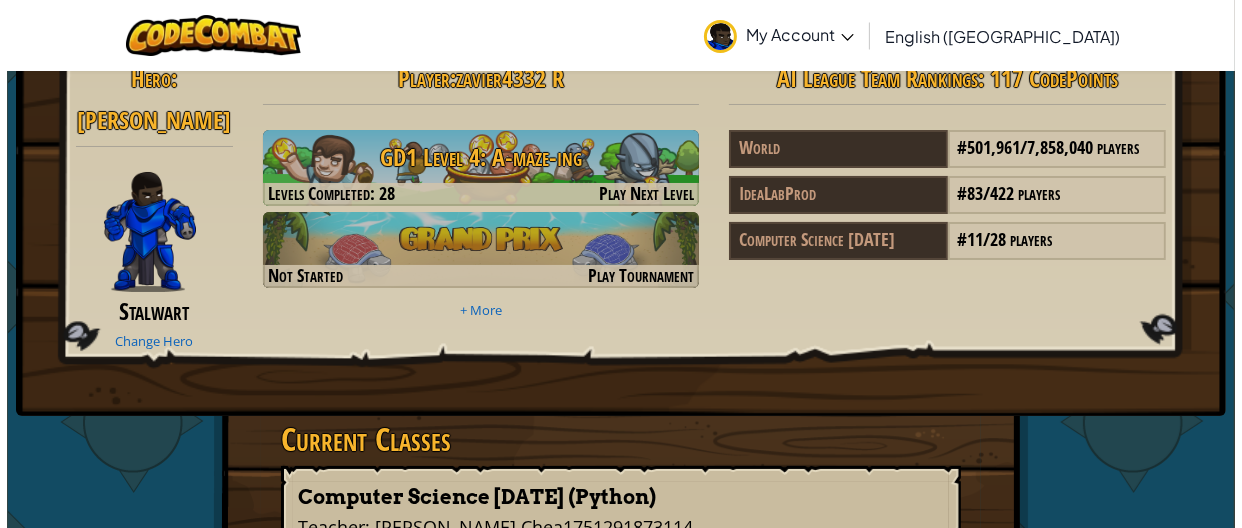 scroll, scrollTop: 0, scrollLeft: 0, axis: both 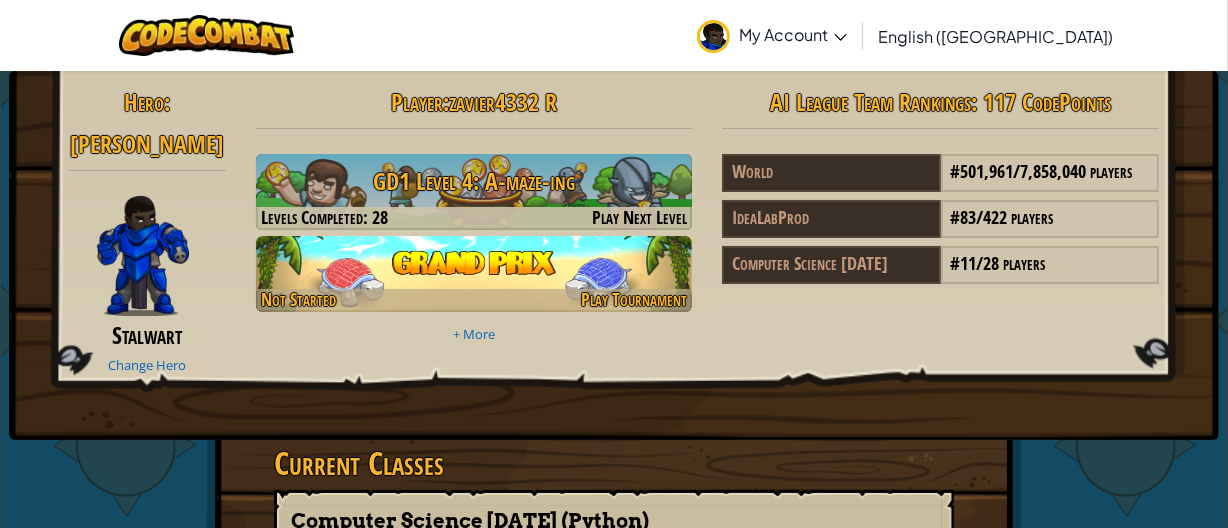 drag, startPoint x: 219, startPoint y: 144, endPoint x: 638, endPoint y: 302, distance: 447.80017 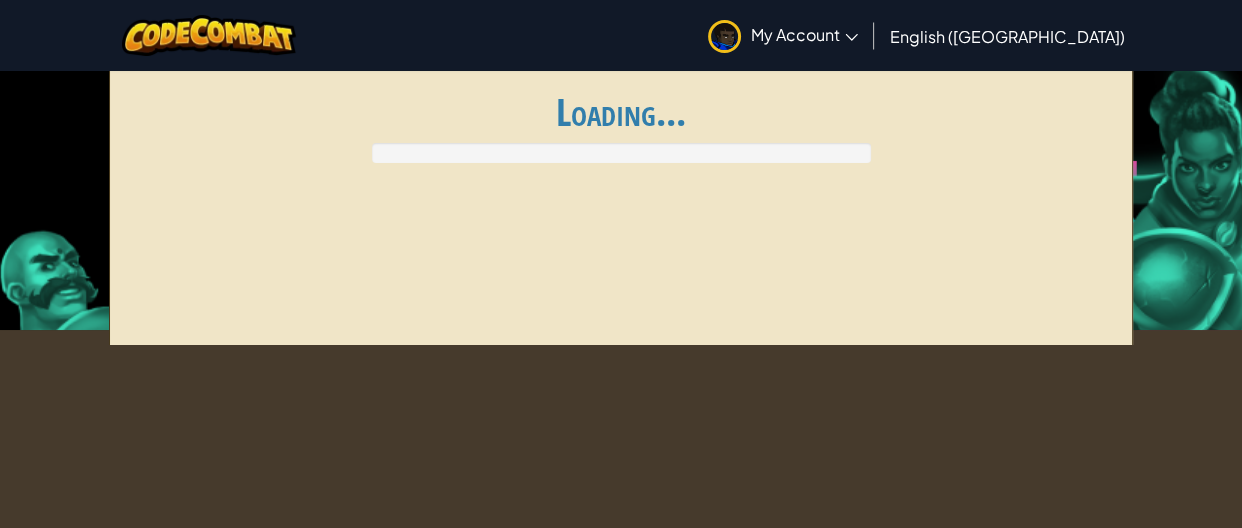 scroll, scrollTop: 20, scrollLeft: 0, axis: vertical 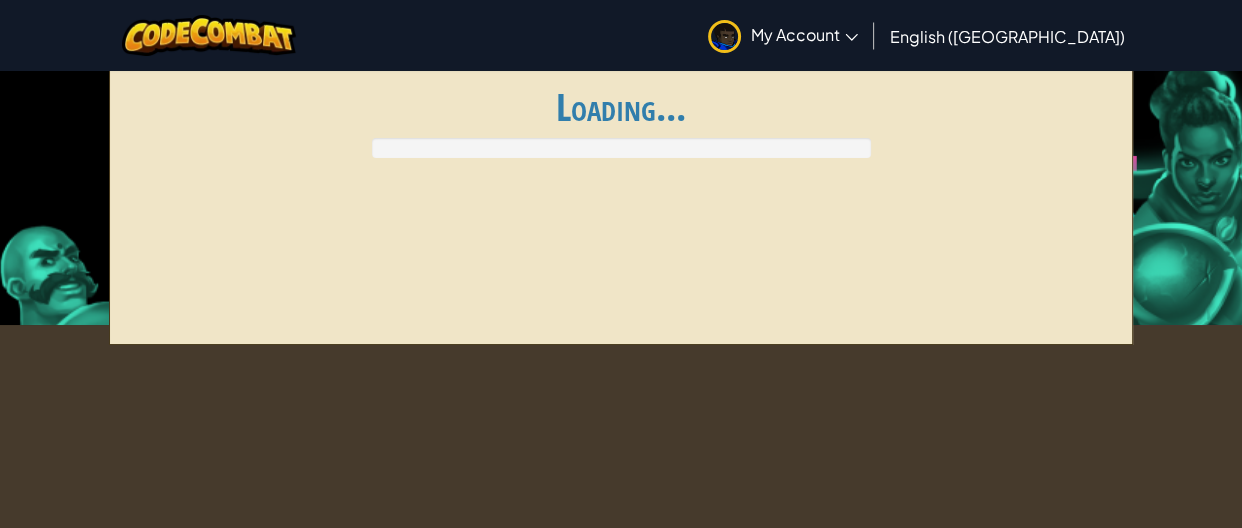 drag, startPoint x: 971, startPoint y: 70, endPoint x: 1009, endPoint y: 143, distance: 82.29824 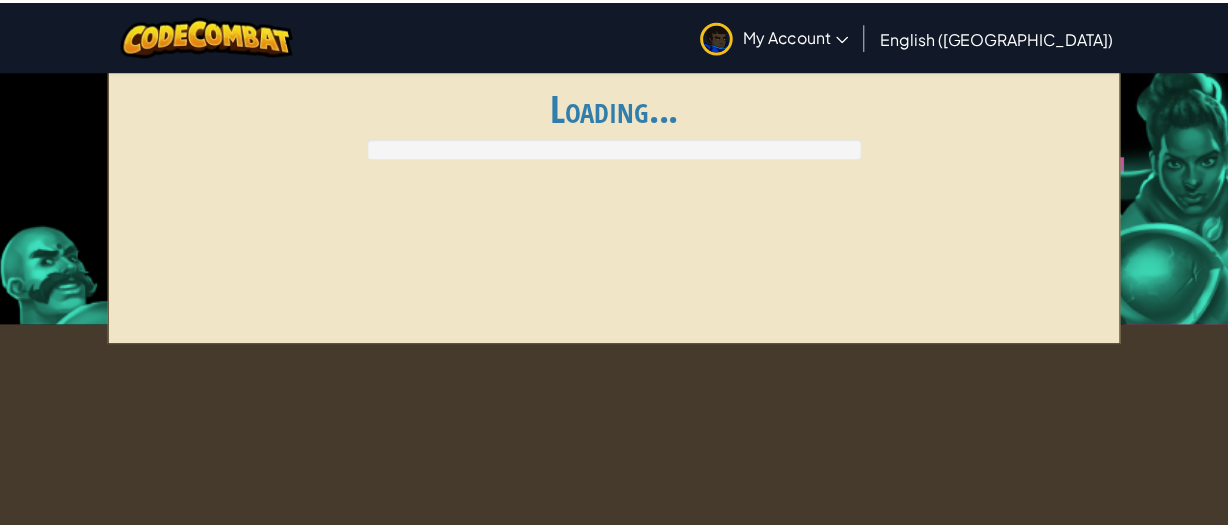 scroll, scrollTop: 0, scrollLeft: 0, axis: both 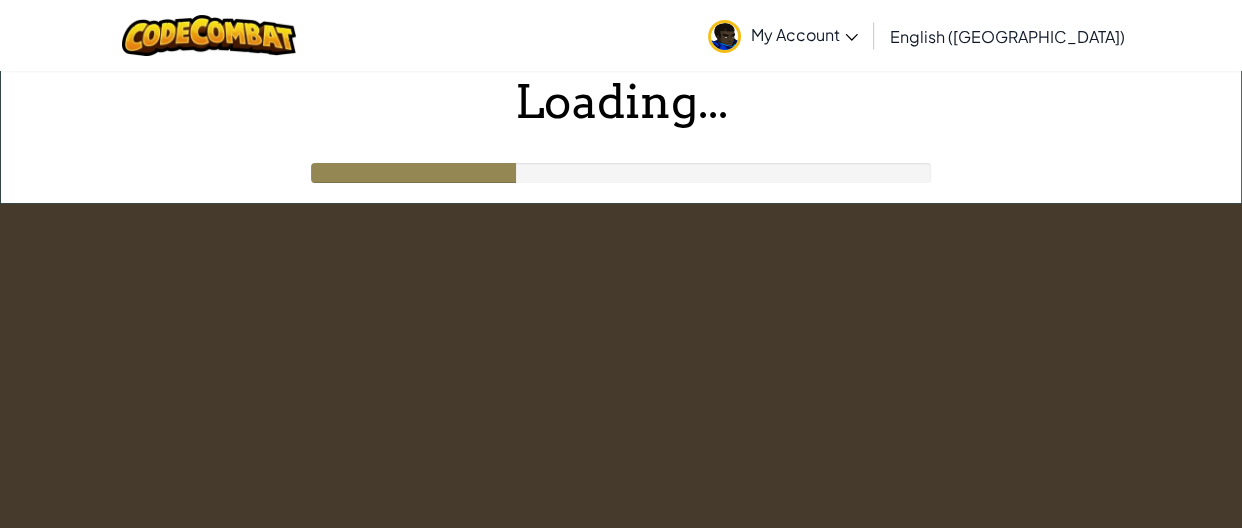 drag, startPoint x: 1009, startPoint y: 143, endPoint x: 539, endPoint y: 164, distance: 470.4689 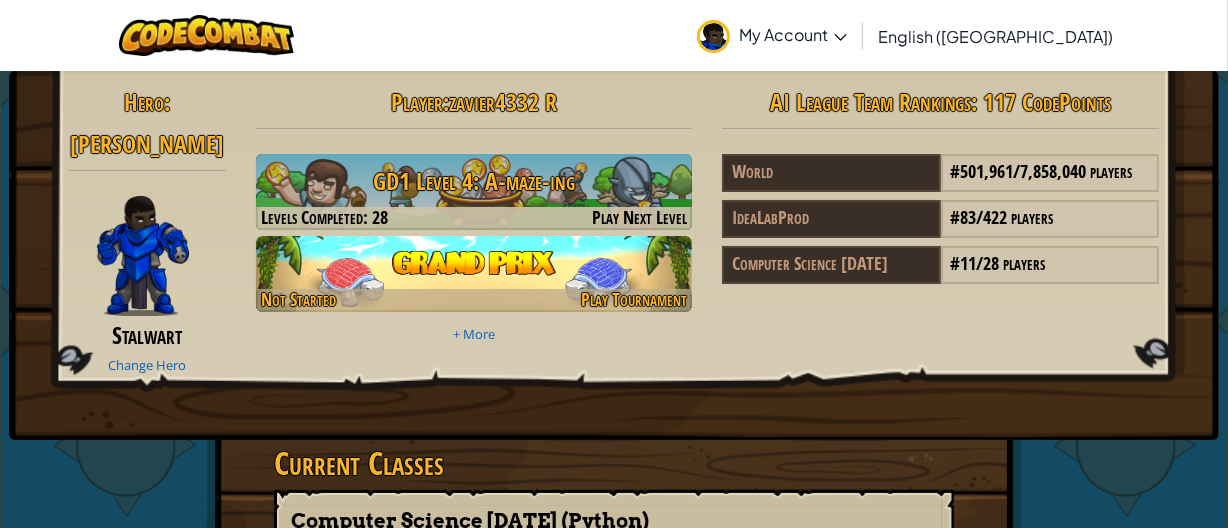 click at bounding box center (474, 274) 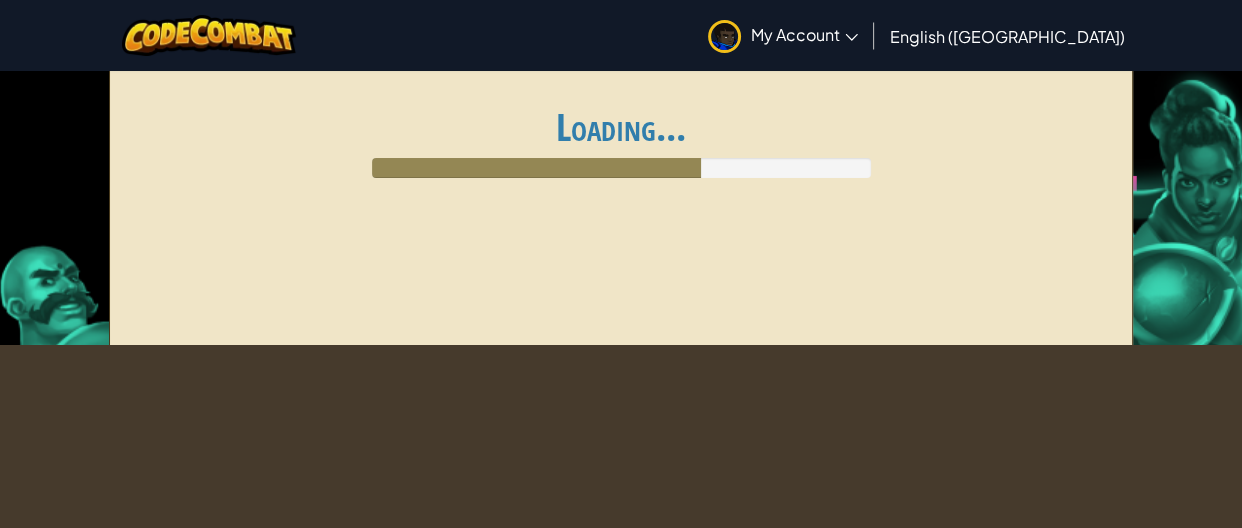 drag, startPoint x: 396, startPoint y: 276, endPoint x: 376, endPoint y: 292, distance: 25.612497 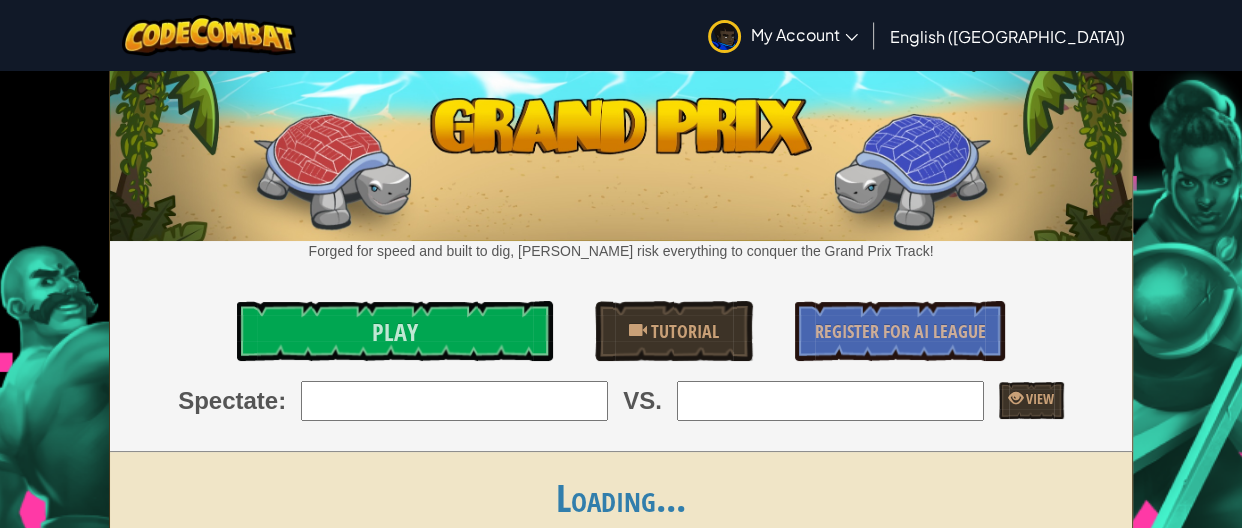 click on "Forged for speed and built to dig, [PERSON_NAME] risk everything to conquer the Grand Prix Track!
Play Tutorial Register for AI League Spectate : VS. View" at bounding box center (621, 262) 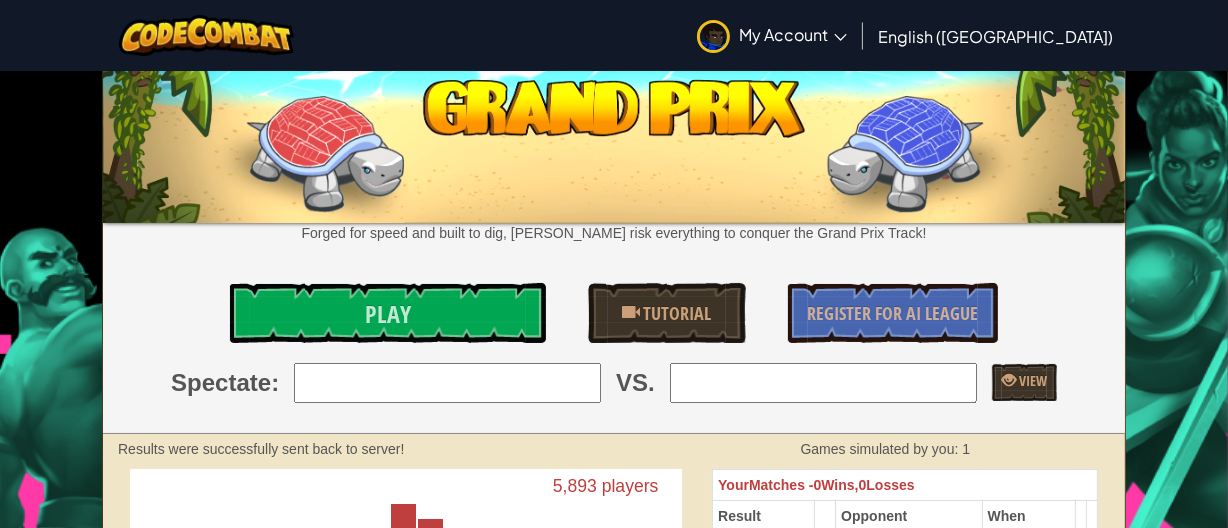 scroll, scrollTop: 20, scrollLeft: 0, axis: vertical 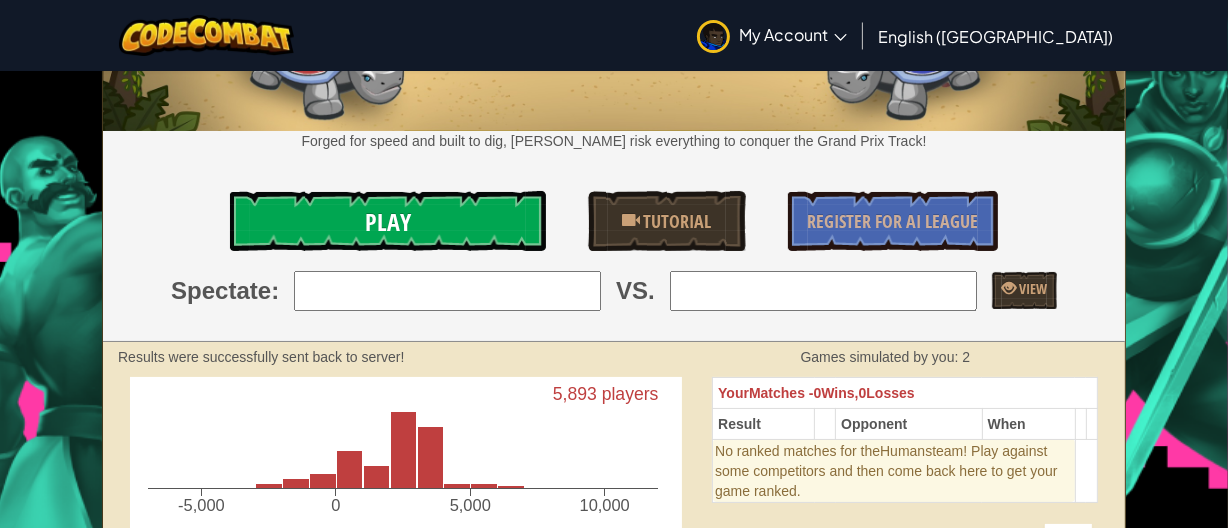 click on "Play" at bounding box center (388, 221) 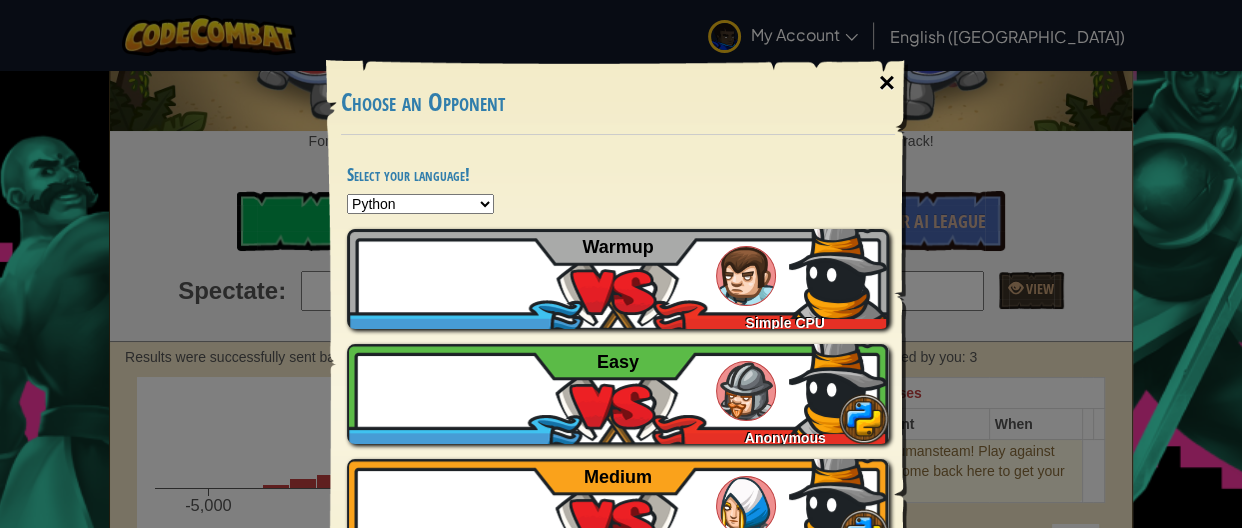 click on "×" at bounding box center (887, 83) 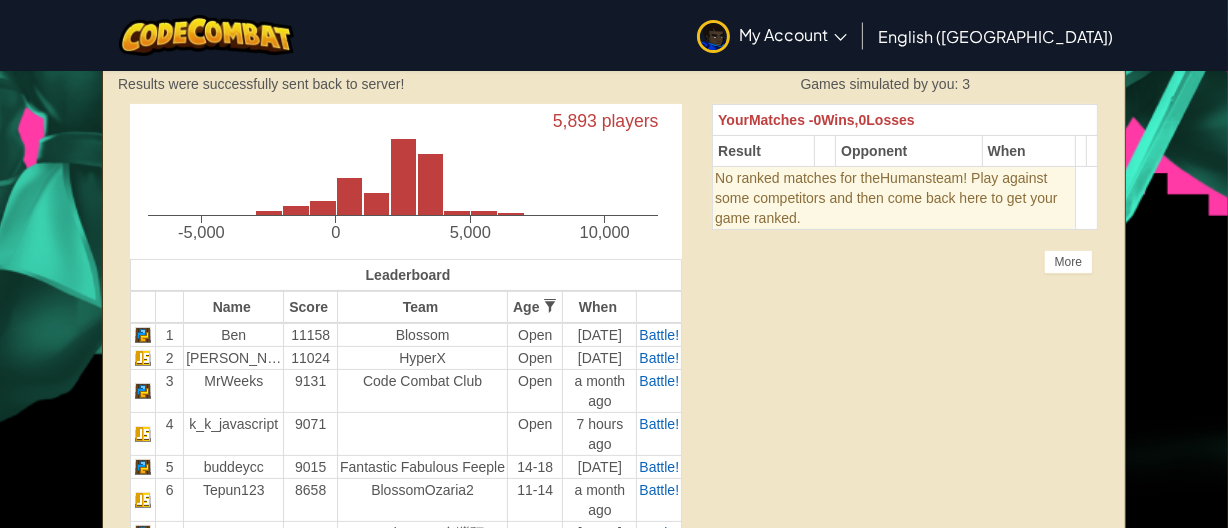 scroll, scrollTop: 545, scrollLeft: 0, axis: vertical 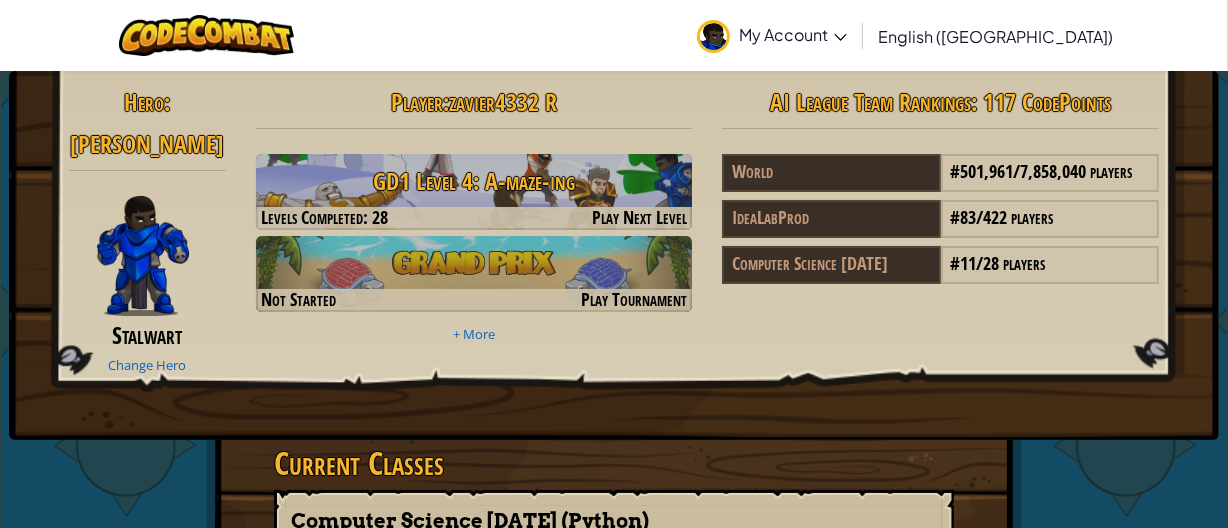 drag, startPoint x: 816, startPoint y: 232, endPoint x: 1001, endPoint y: 146, distance: 204.01225 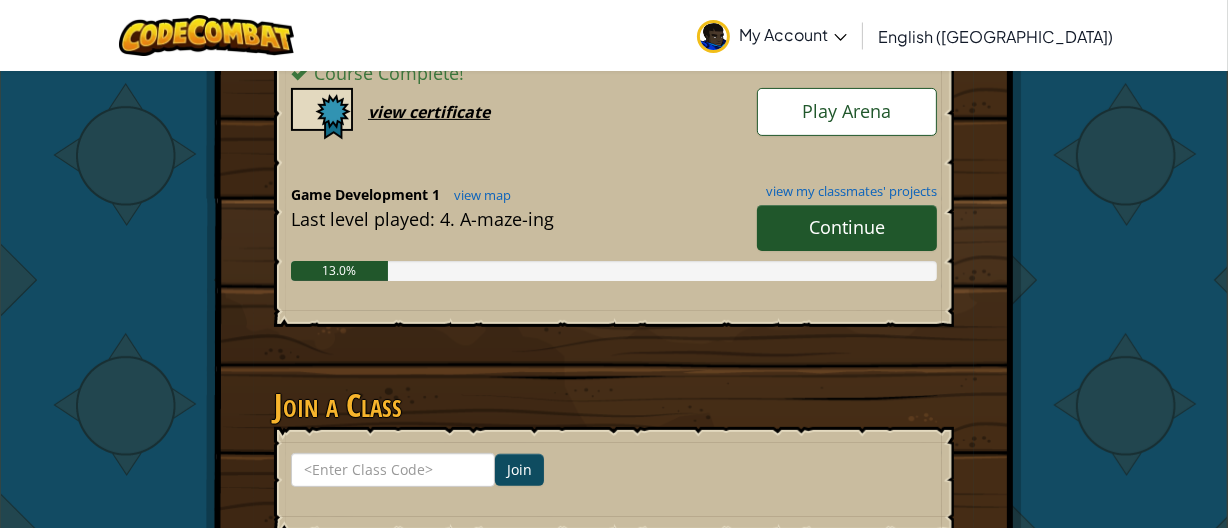 scroll, scrollTop: 574, scrollLeft: 0, axis: vertical 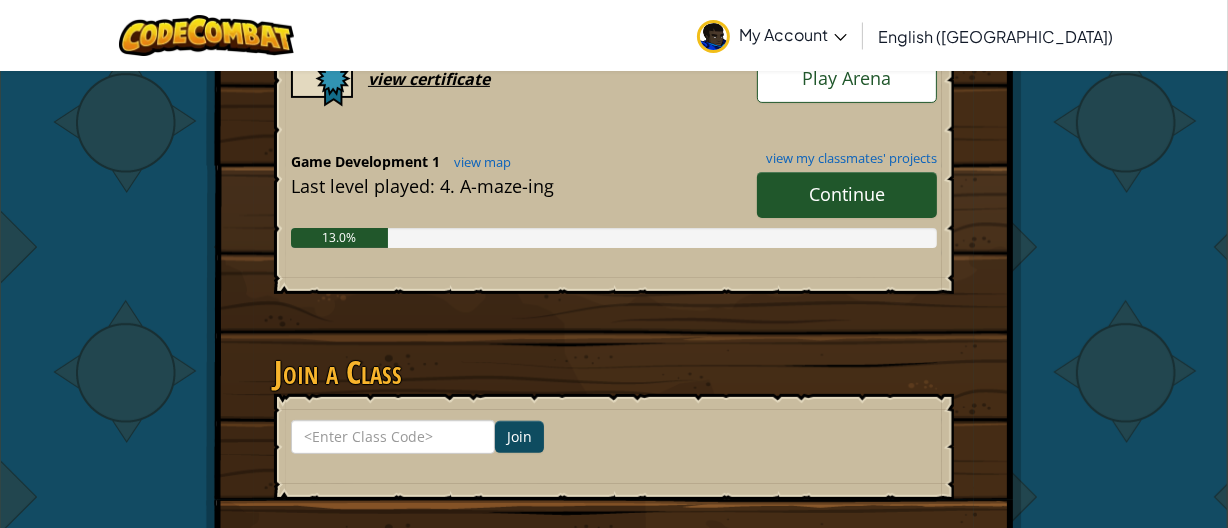 drag, startPoint x: 973, startPoint y: 222, endPoint x: 534, endPoint y: 162, distance: 443.08127 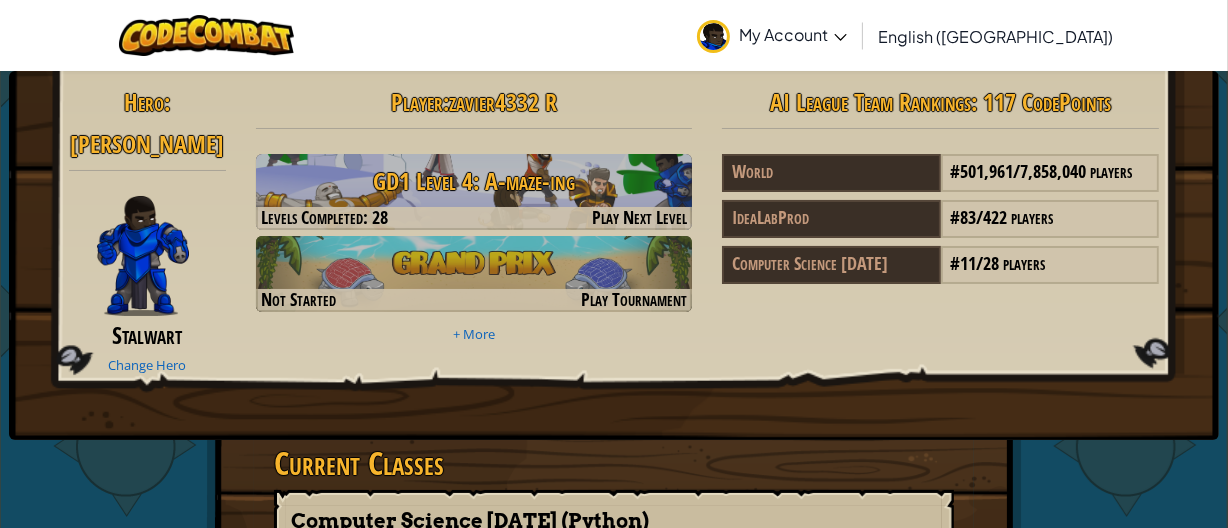 scroll, scrollTop: 0, scrollLeft: 0, axis: both 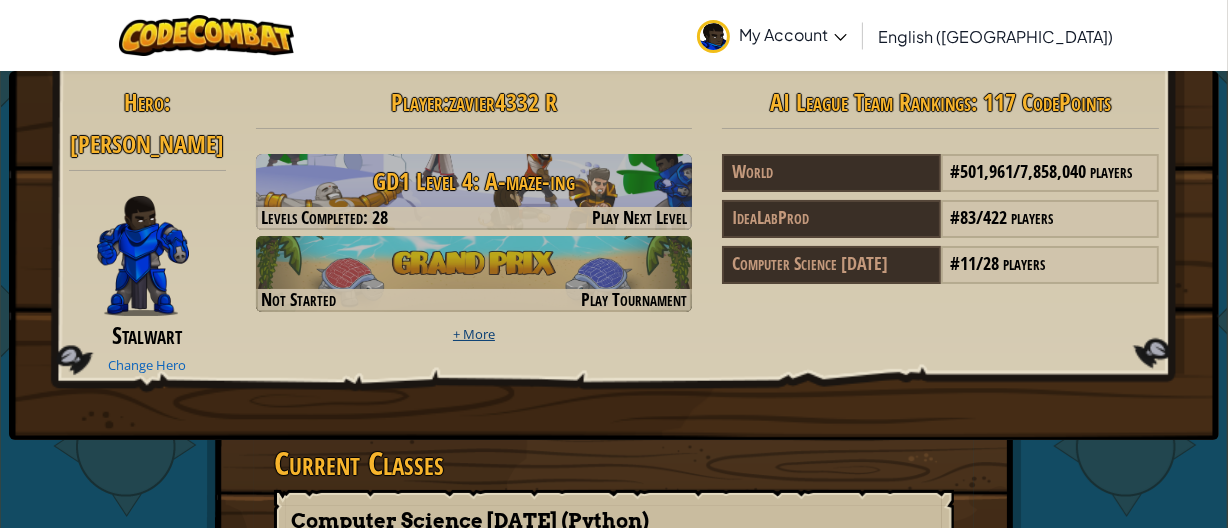 click on "+ More" at bounding box center (474, 334) 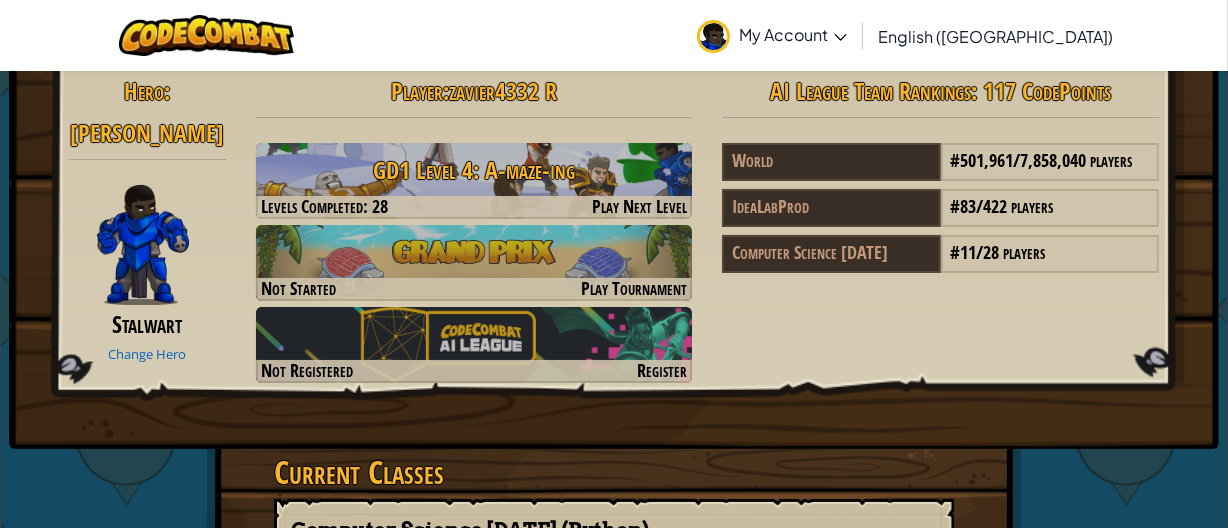 scroll, scrollTop: 0, scrollLeft: 0, axis: both 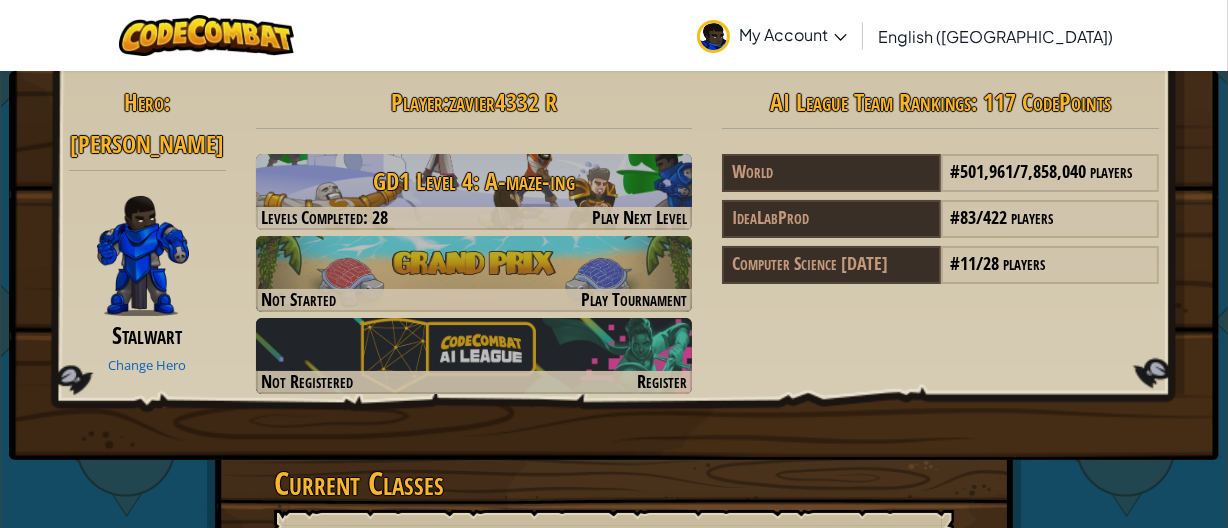 drag, startPoint x: 1127, startPoint y: 296, endPoint x: 210, endPoint y: 310, distance: 917.1069 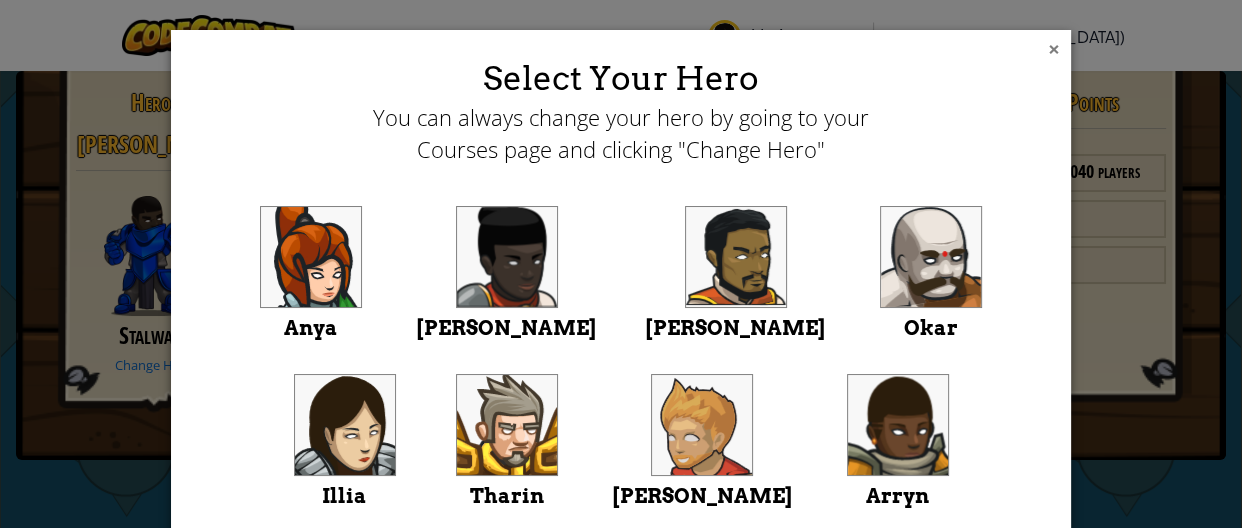 click on "×" at bounding box center (1054, 49) 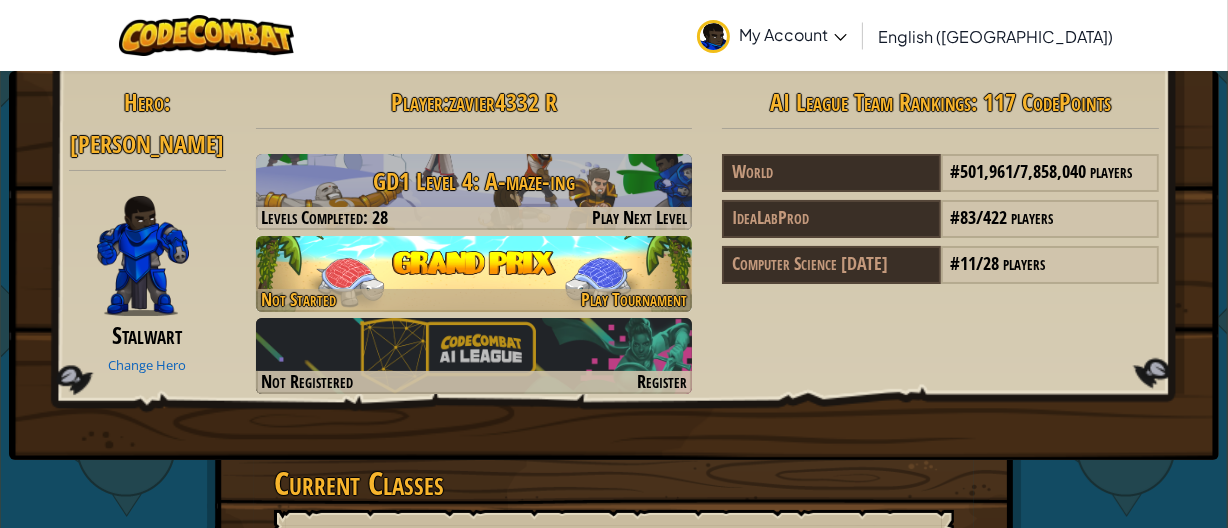 click at bounding box center (474, 300) 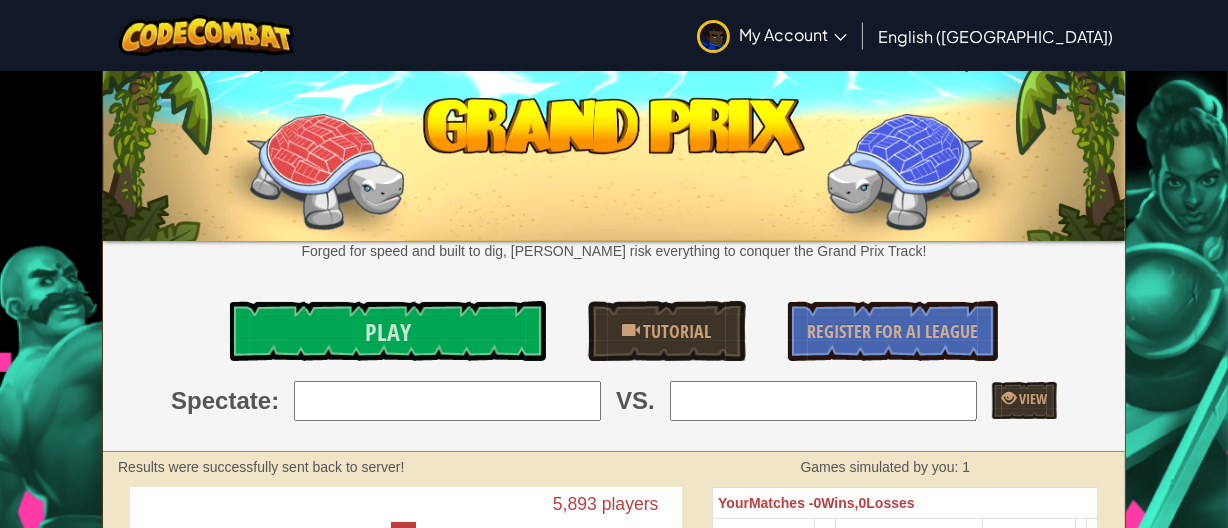drag, startPoint x: 403, startPoint y: 239, endPoint x: 739, endPoint y: 256, distance: 336.42978 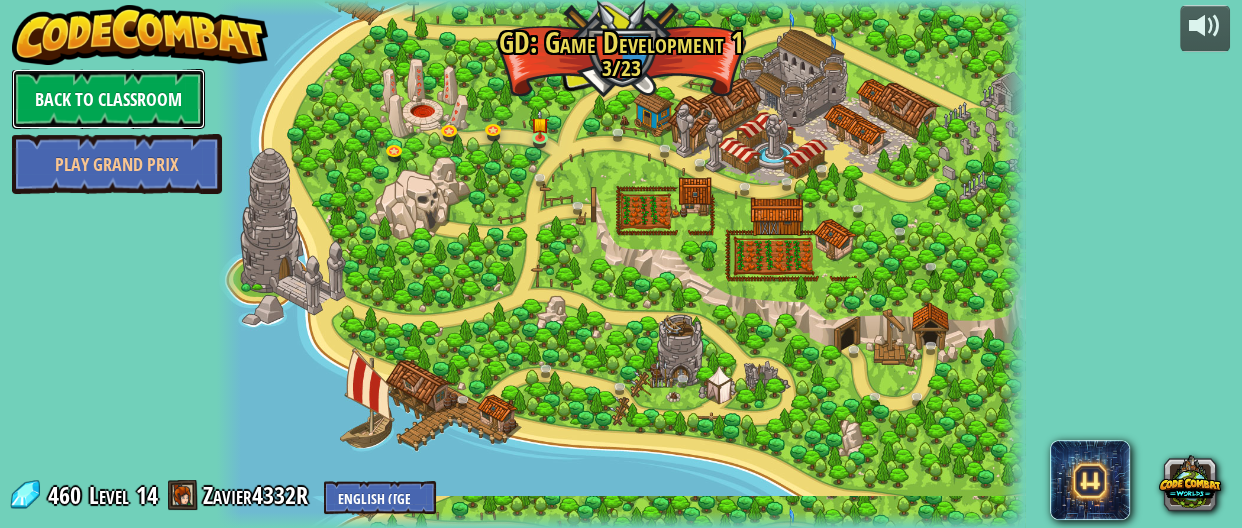 click on "Back to Classroom" at bounding box center (108, 99) 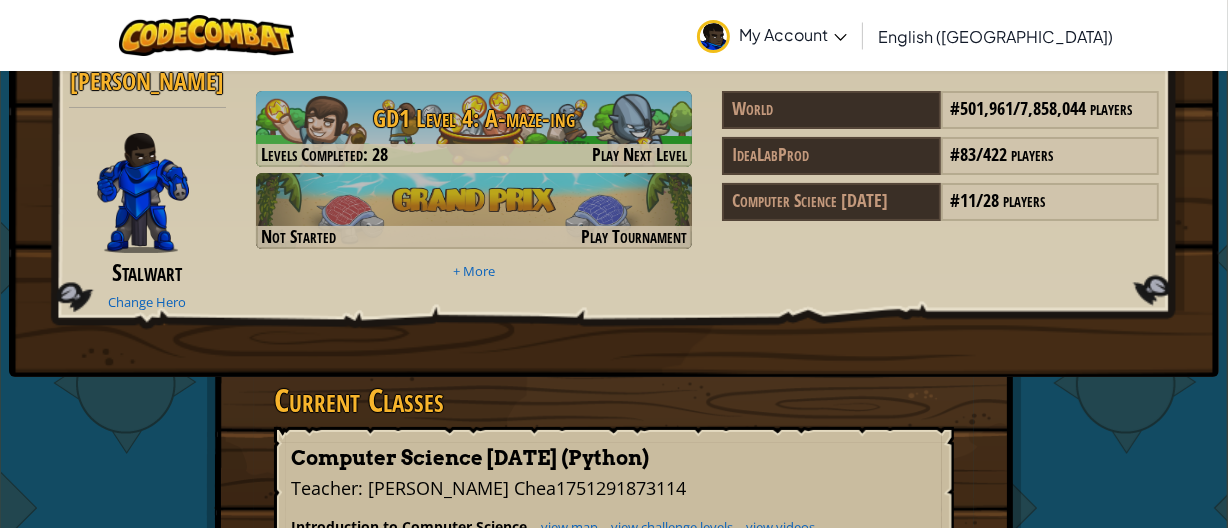 scroll, scrollTop: 90, scrollLeft: 0, axis: vertical 